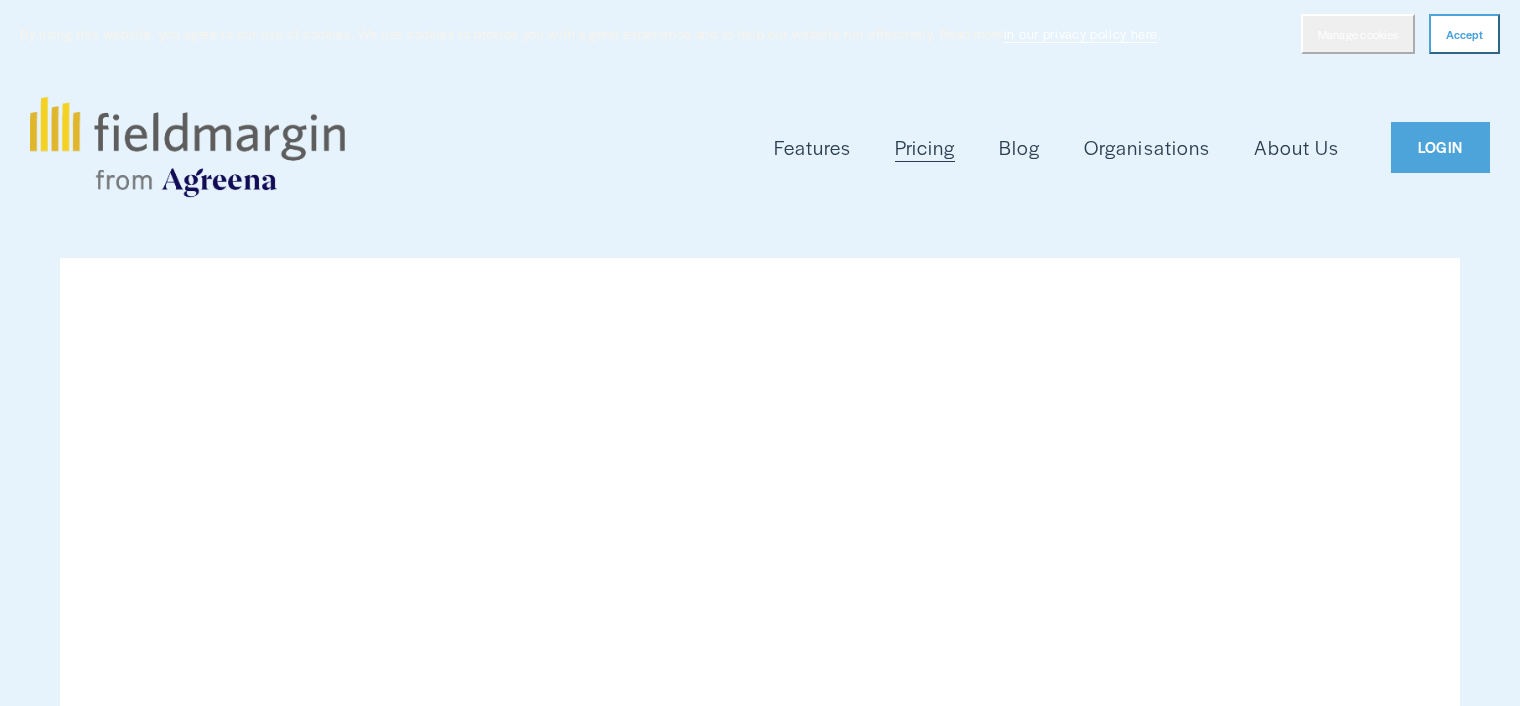 scroll, scrollTop: 0, scrollLeft: 0, axis: both 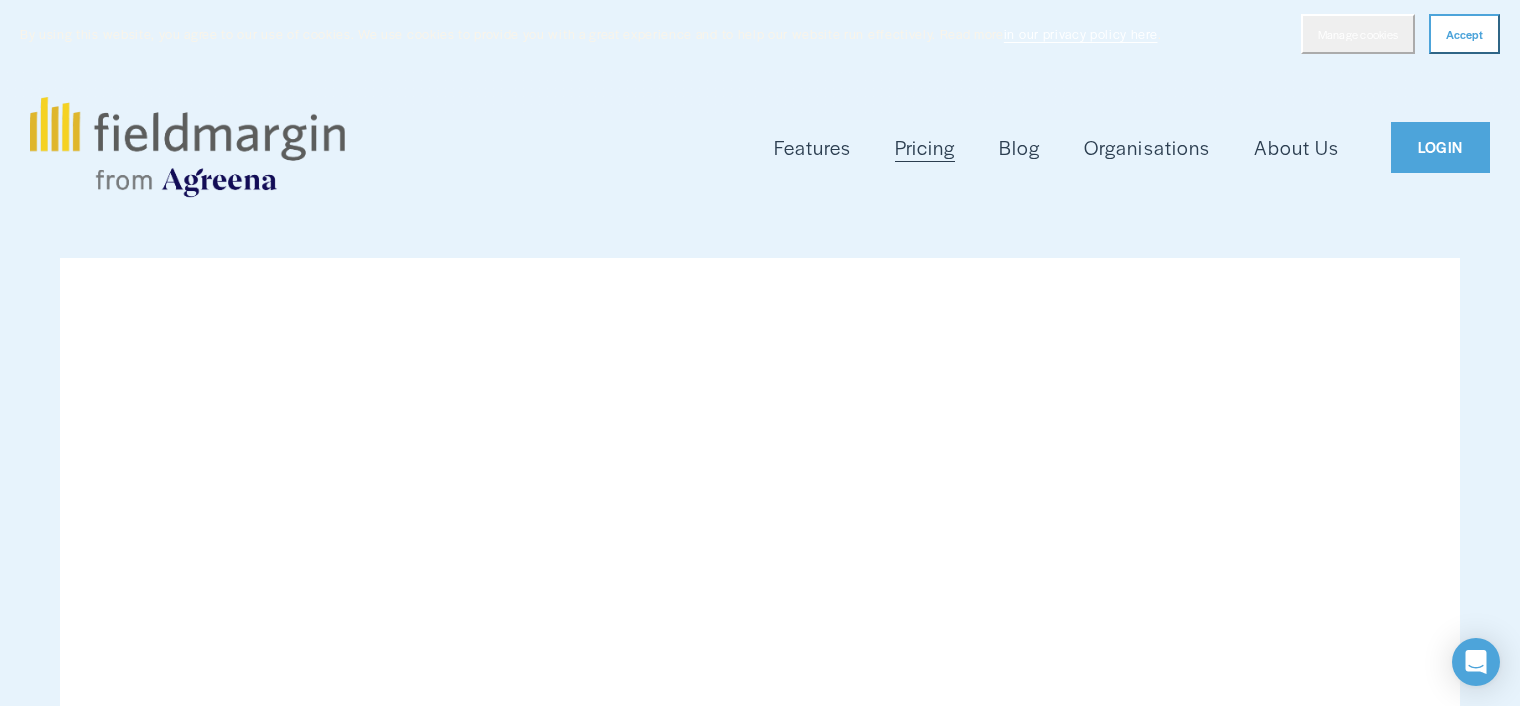 click on "LOGIN" at bounding box center (1440, 147) 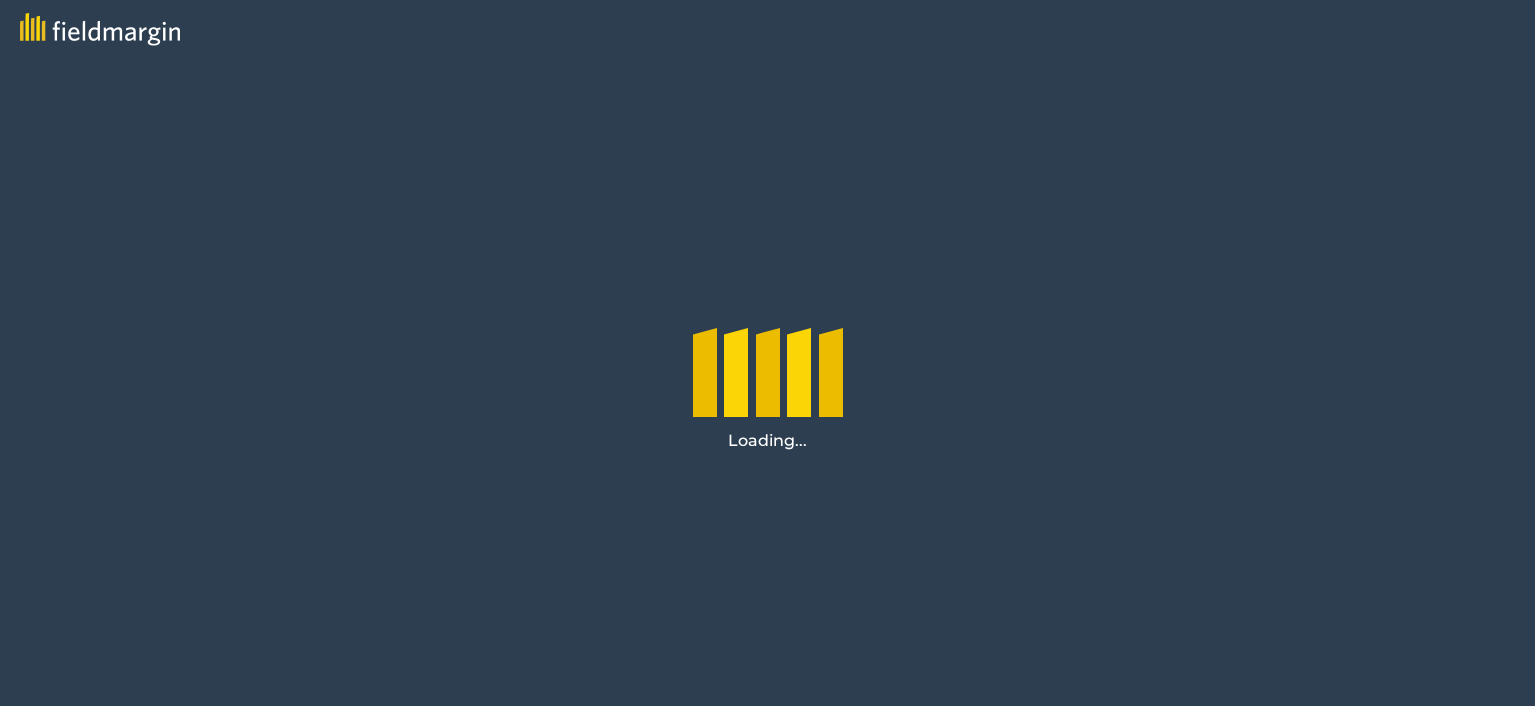 scroll, scrollTop: 0, scrollLeft: 0, axis: both 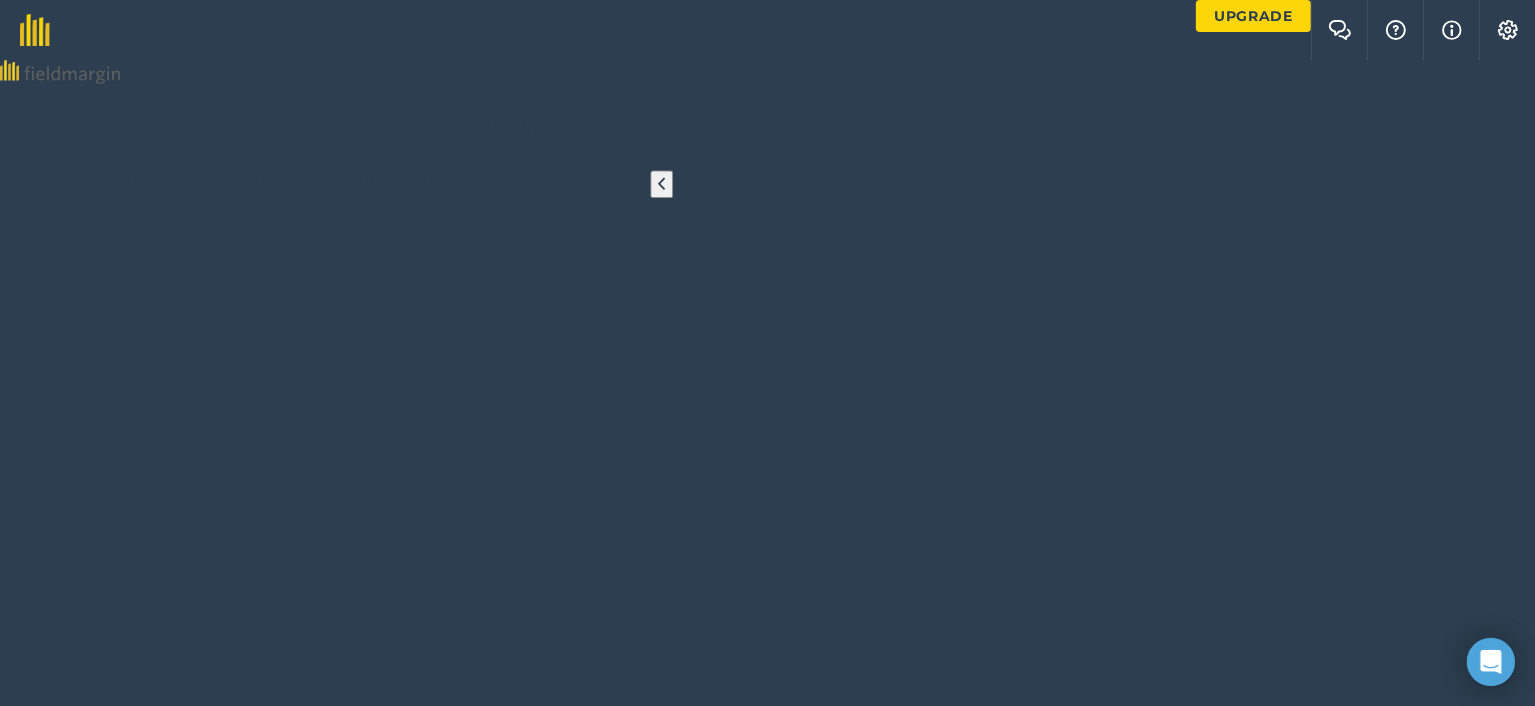 click on "Add" at bounding box center [1329, 13034] 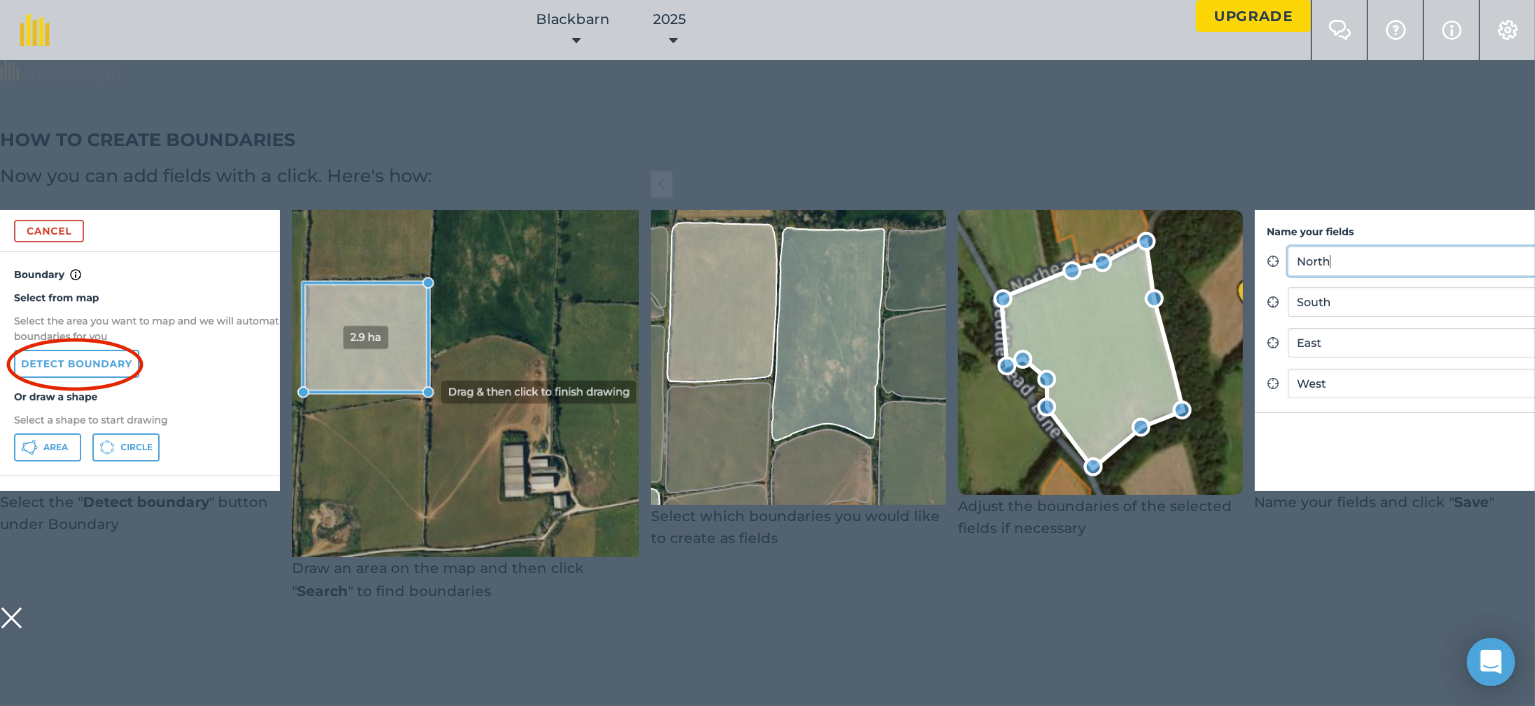 click at bounding box center [11, 618] 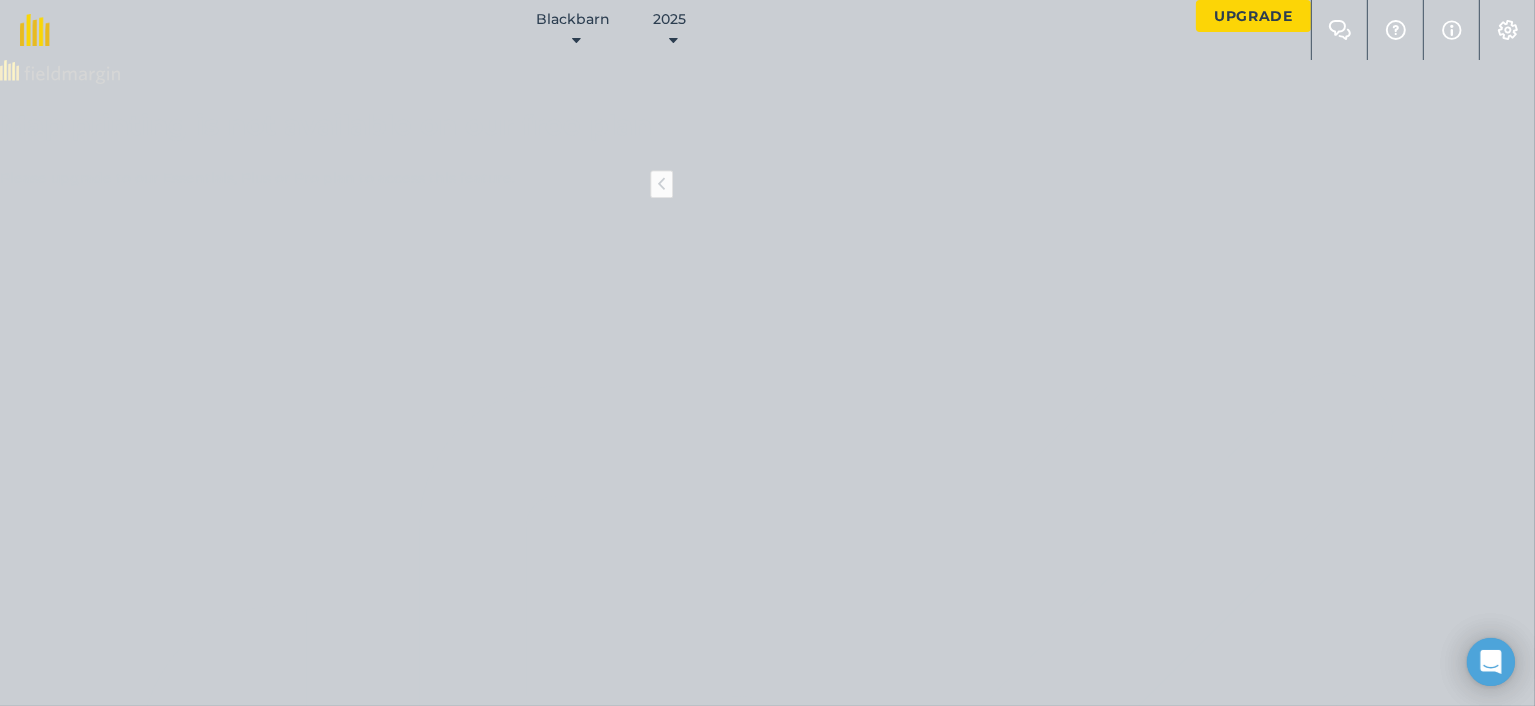 click on "Area" at bounding box center (48, 13338) 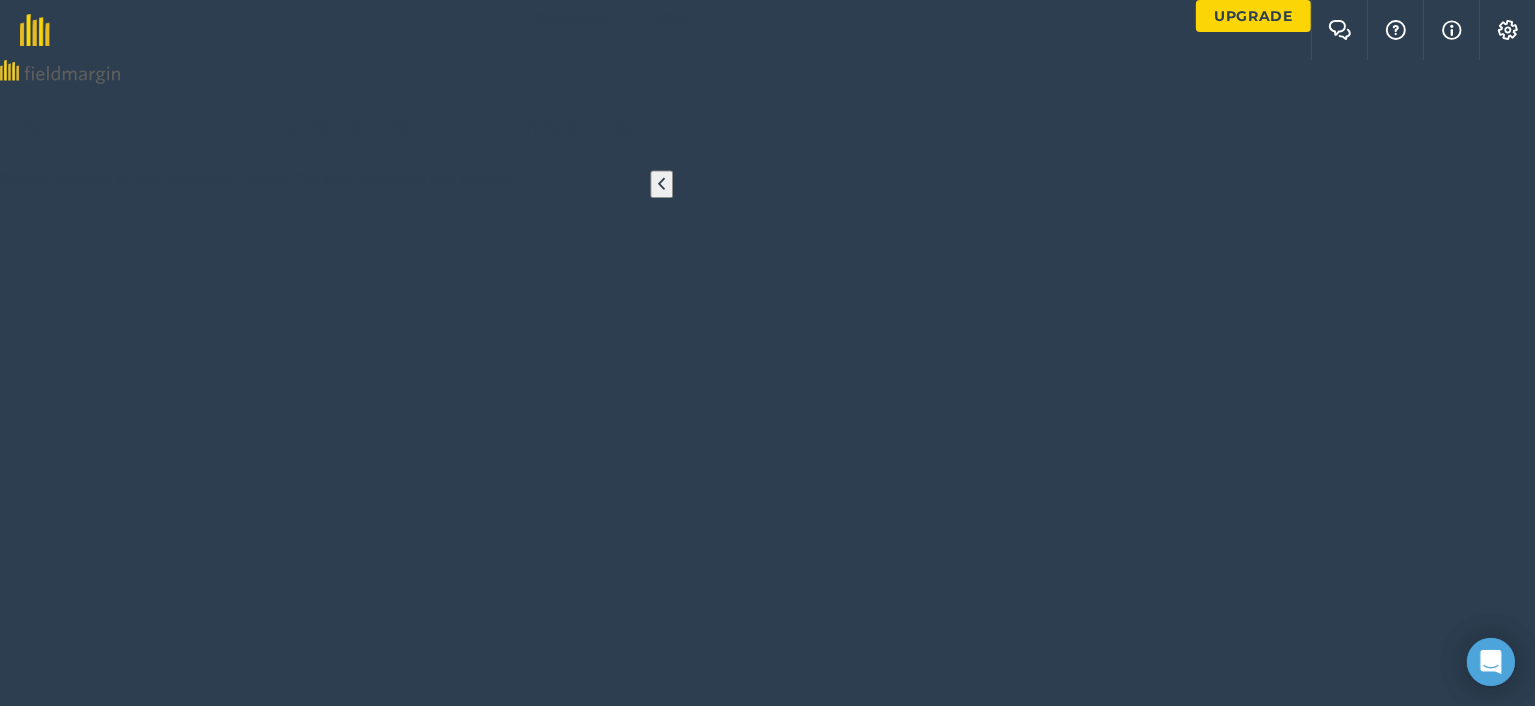 click at bounding box center [110, 13348] 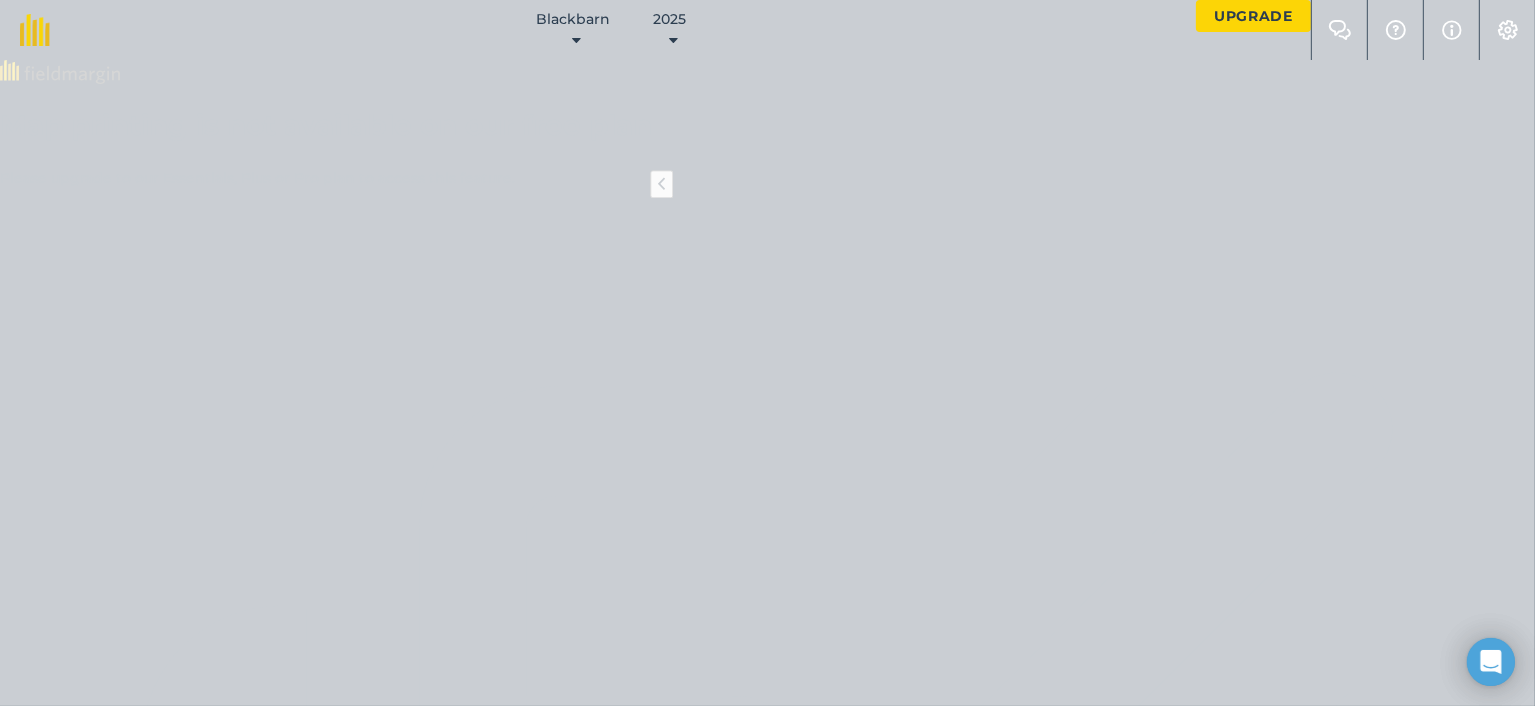 click on "Area" at bounding box center (59, 13338) 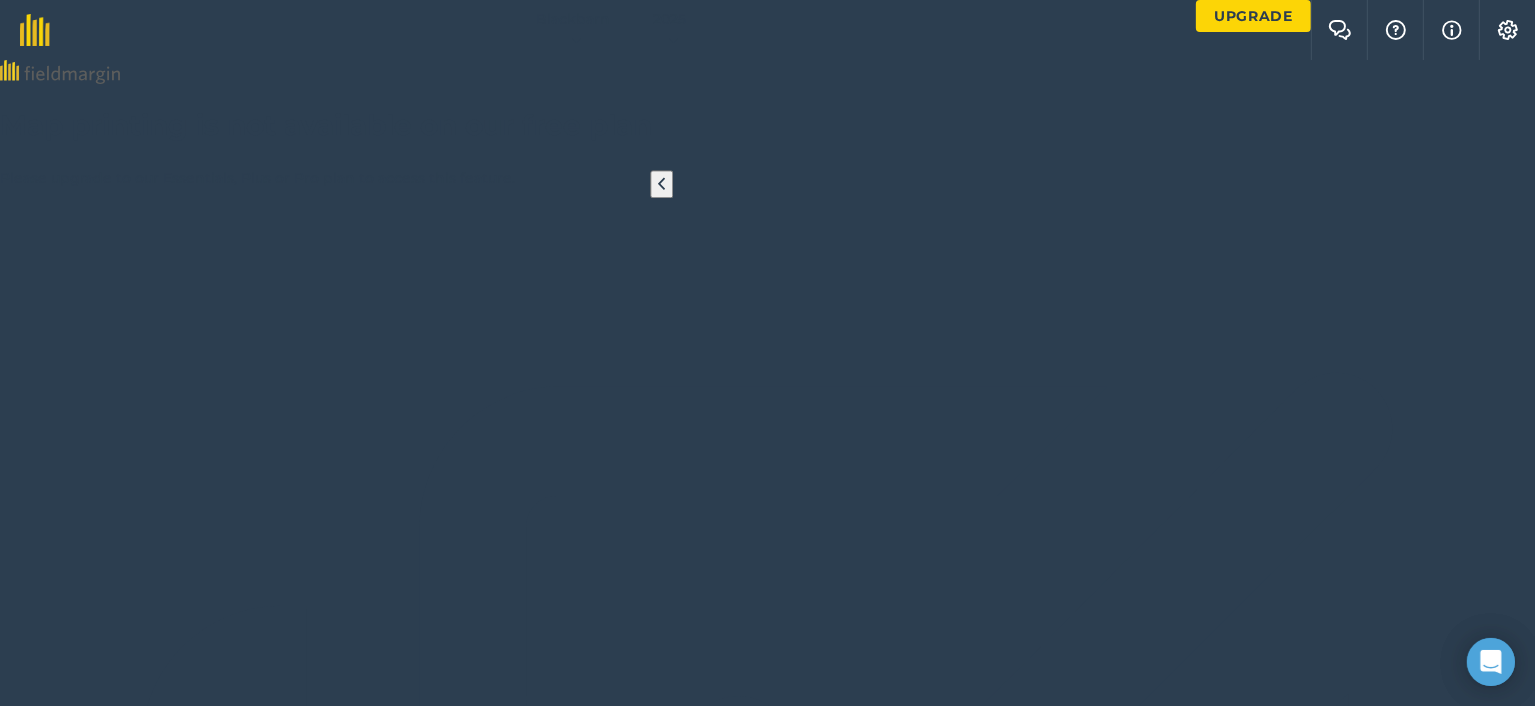 click at bounding box center [110, 13348] 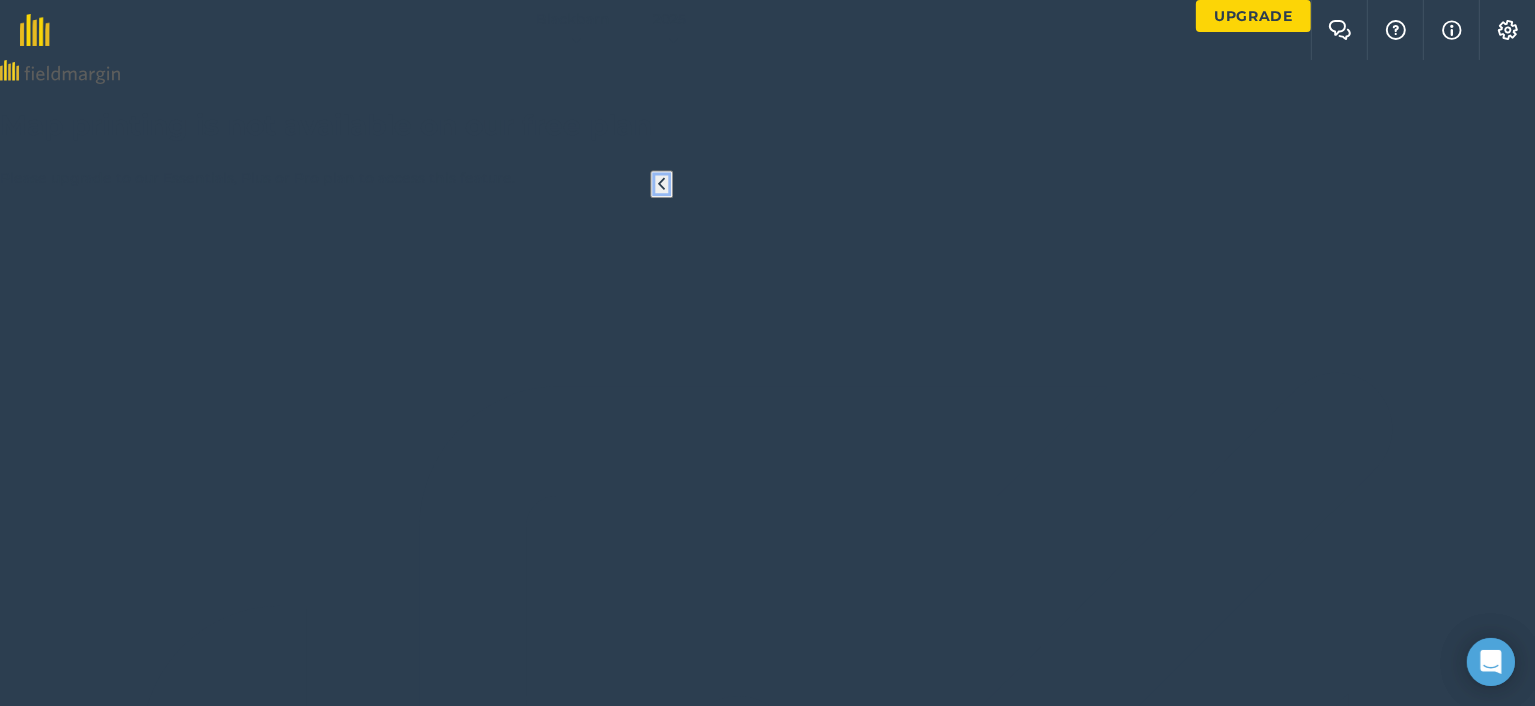 click at bounding box center (661, 184) 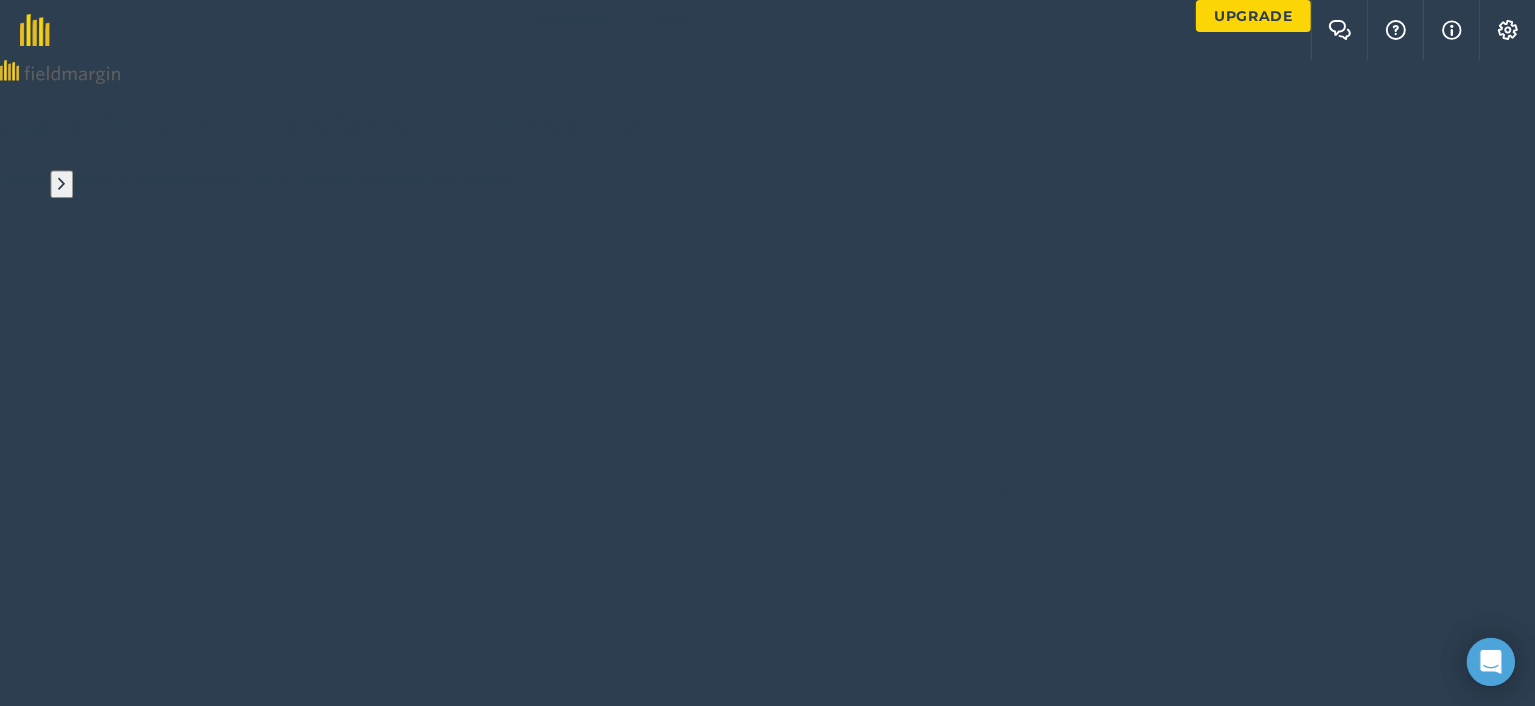 click at bounding box center (167, 13010) 